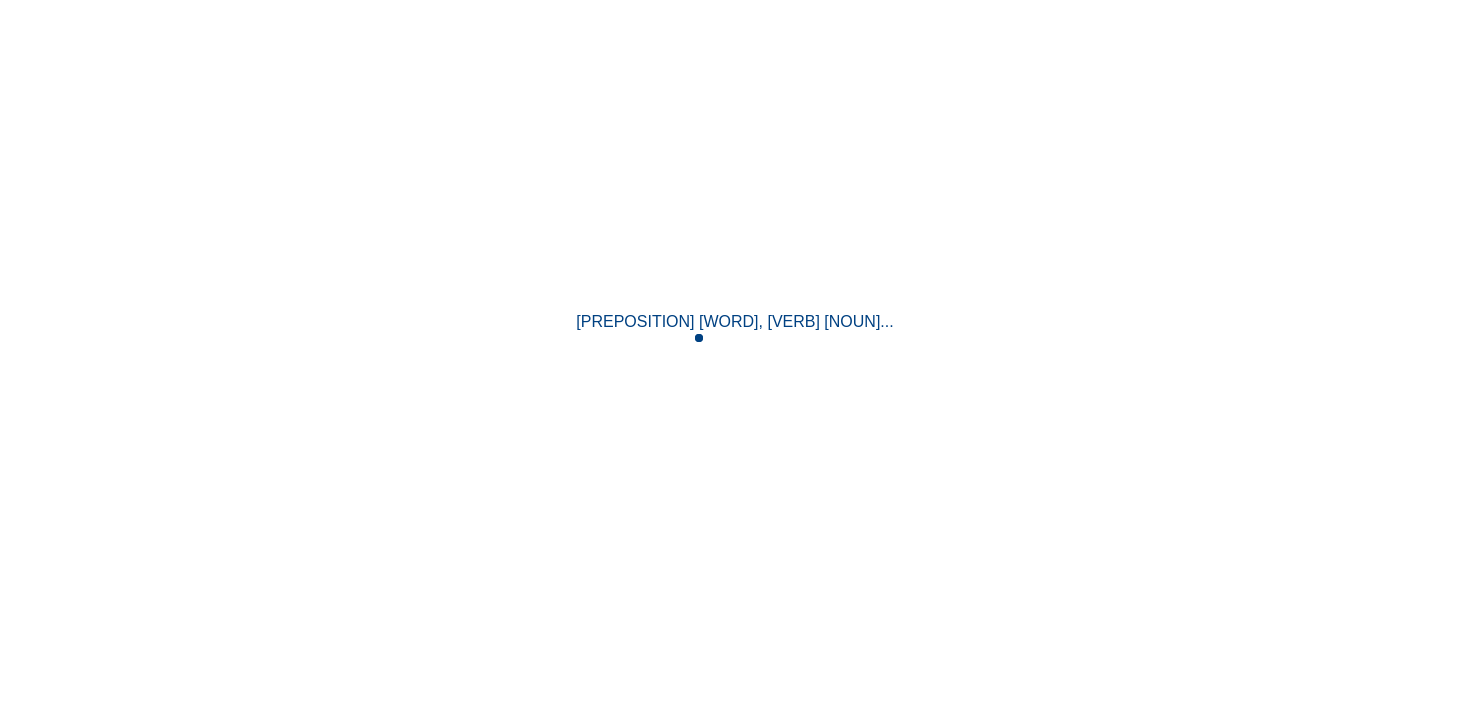 scroll, scrollTop: 0, scrollLeft: 0, axis: both 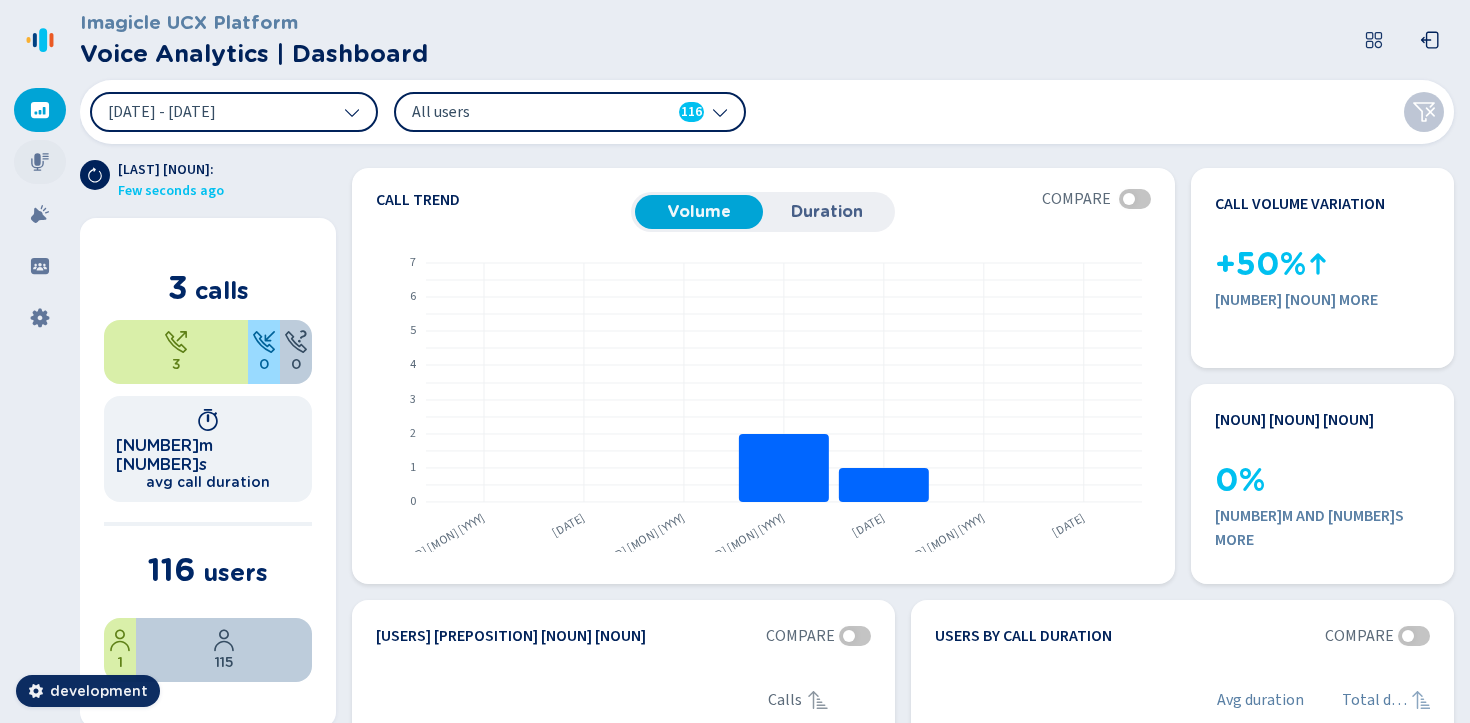 click 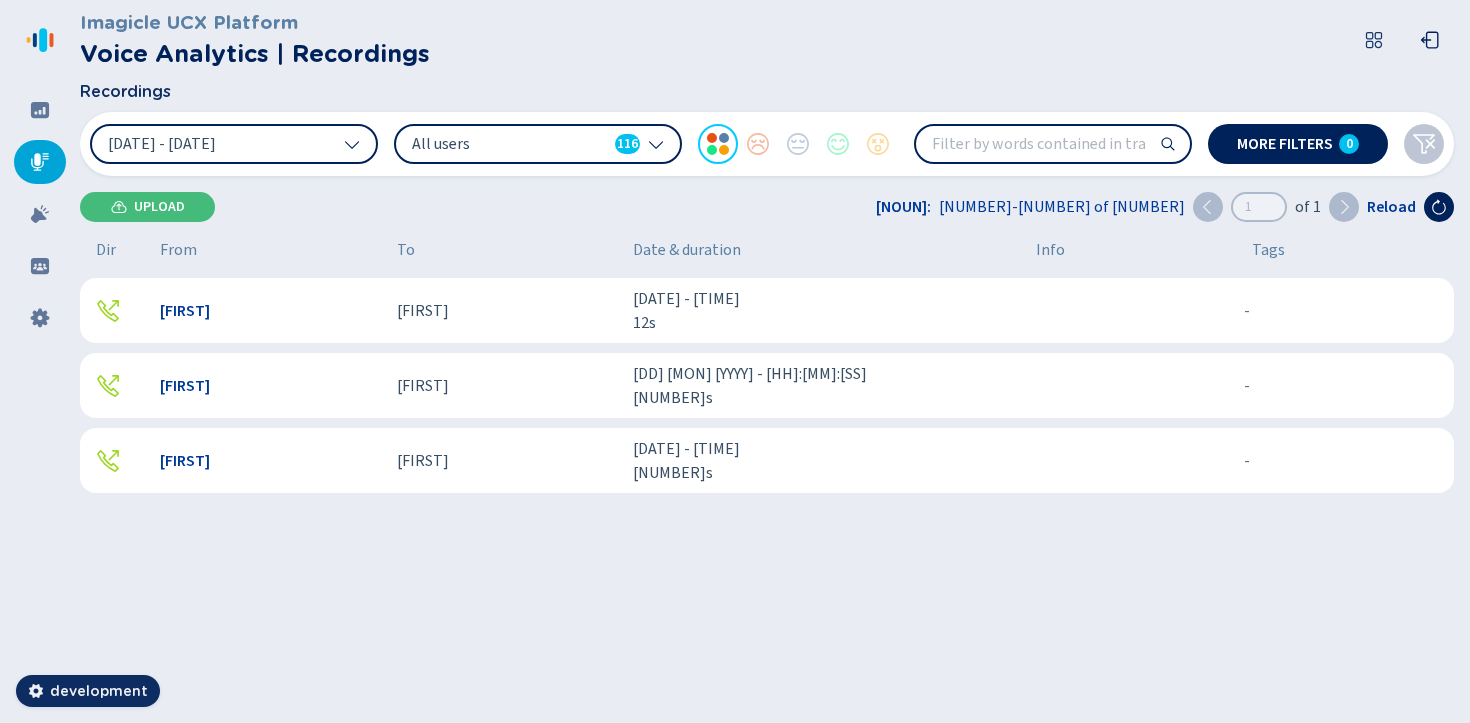 click on "[FIRST]" at bounding box center [270, 311] 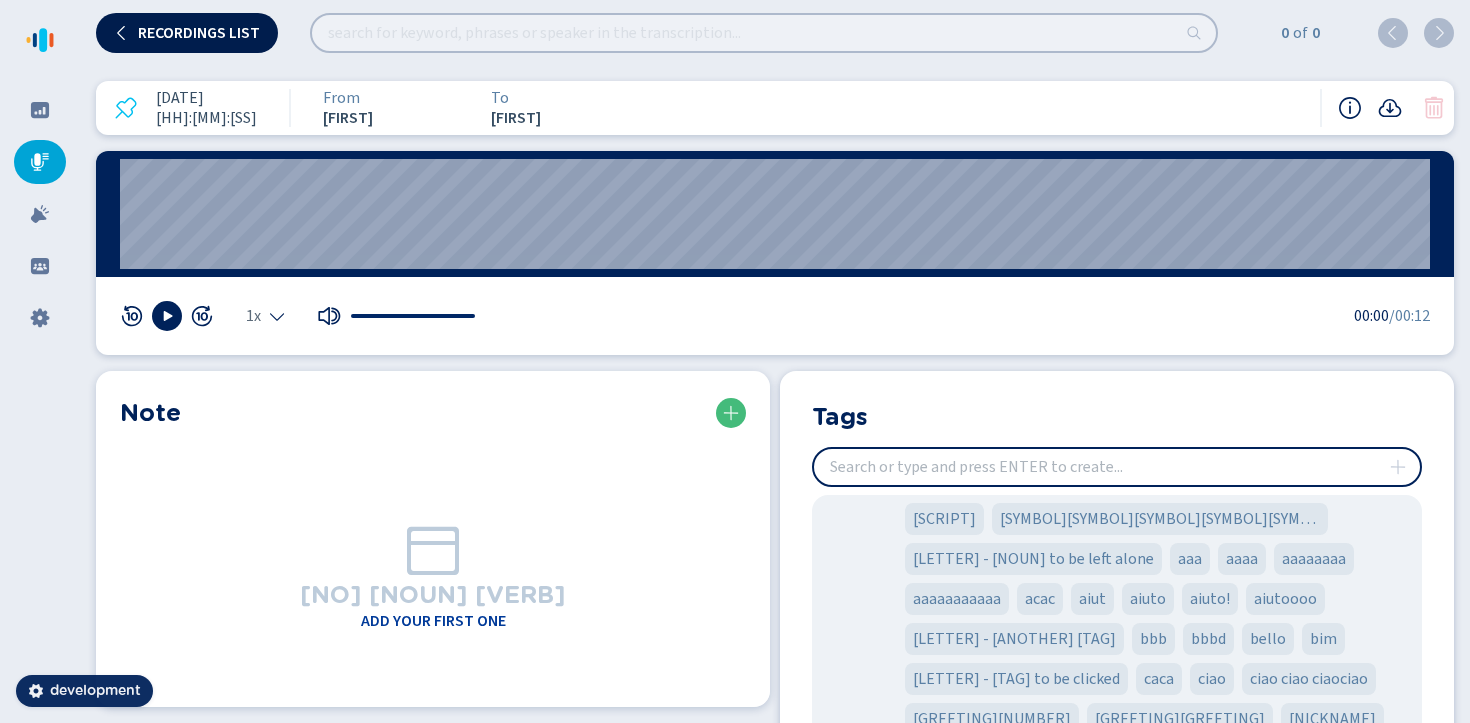 click on "Recordings list" at bounding box center (187, 33) 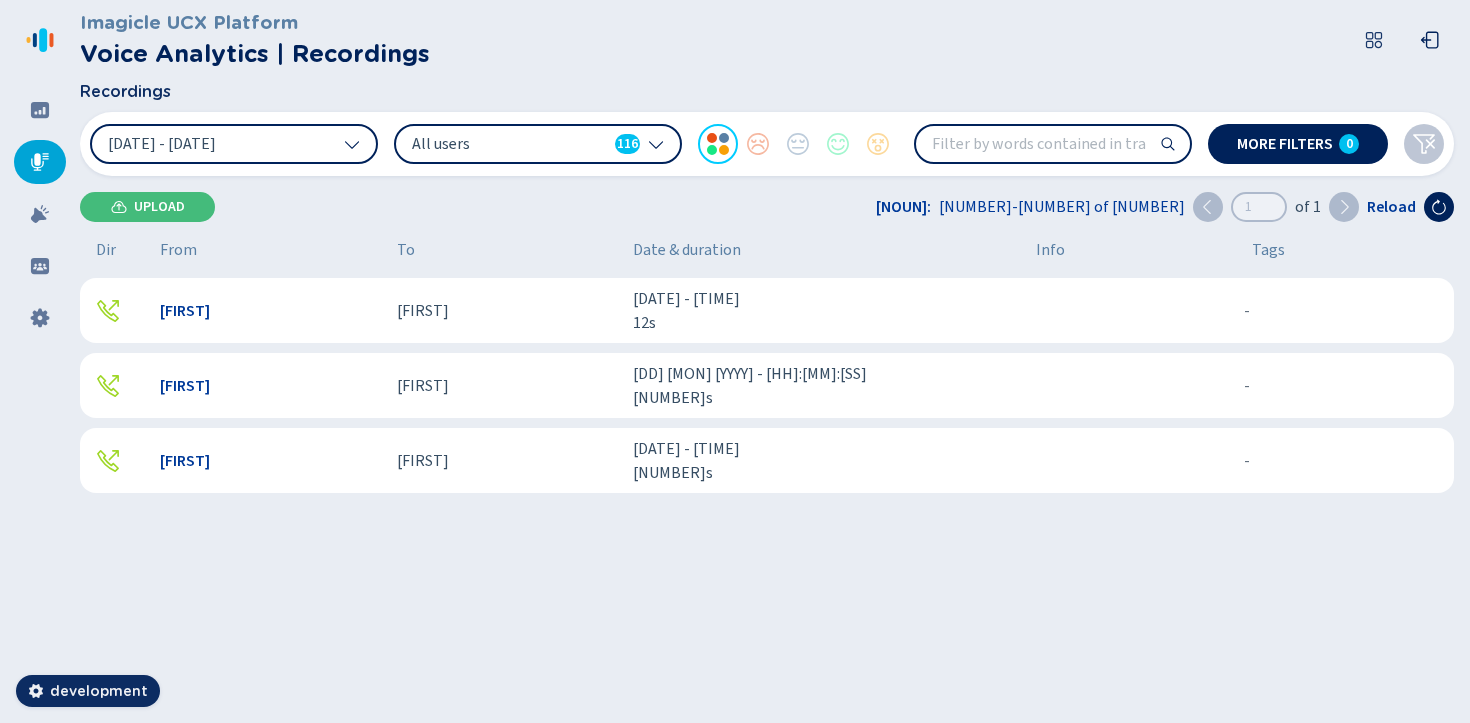 click on "All users" at bounding box center (441, 144) 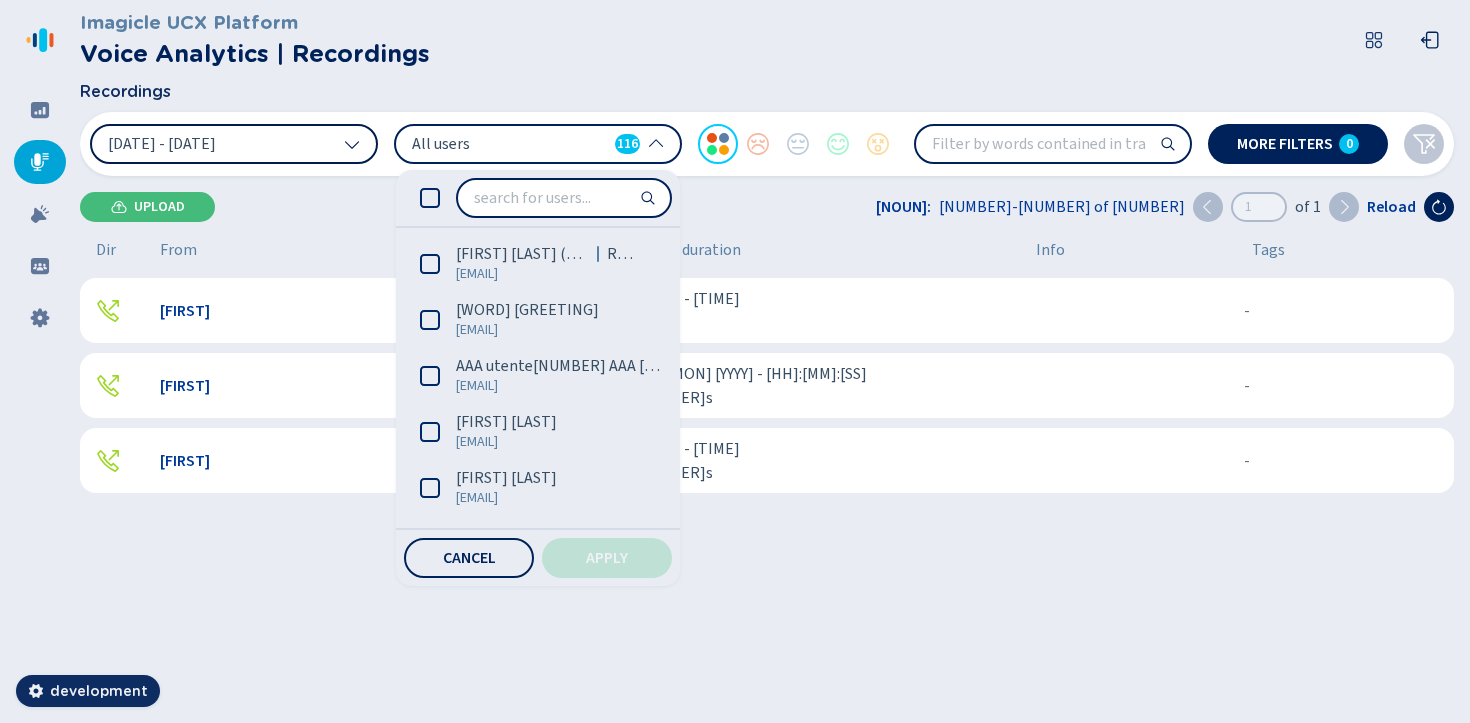 click 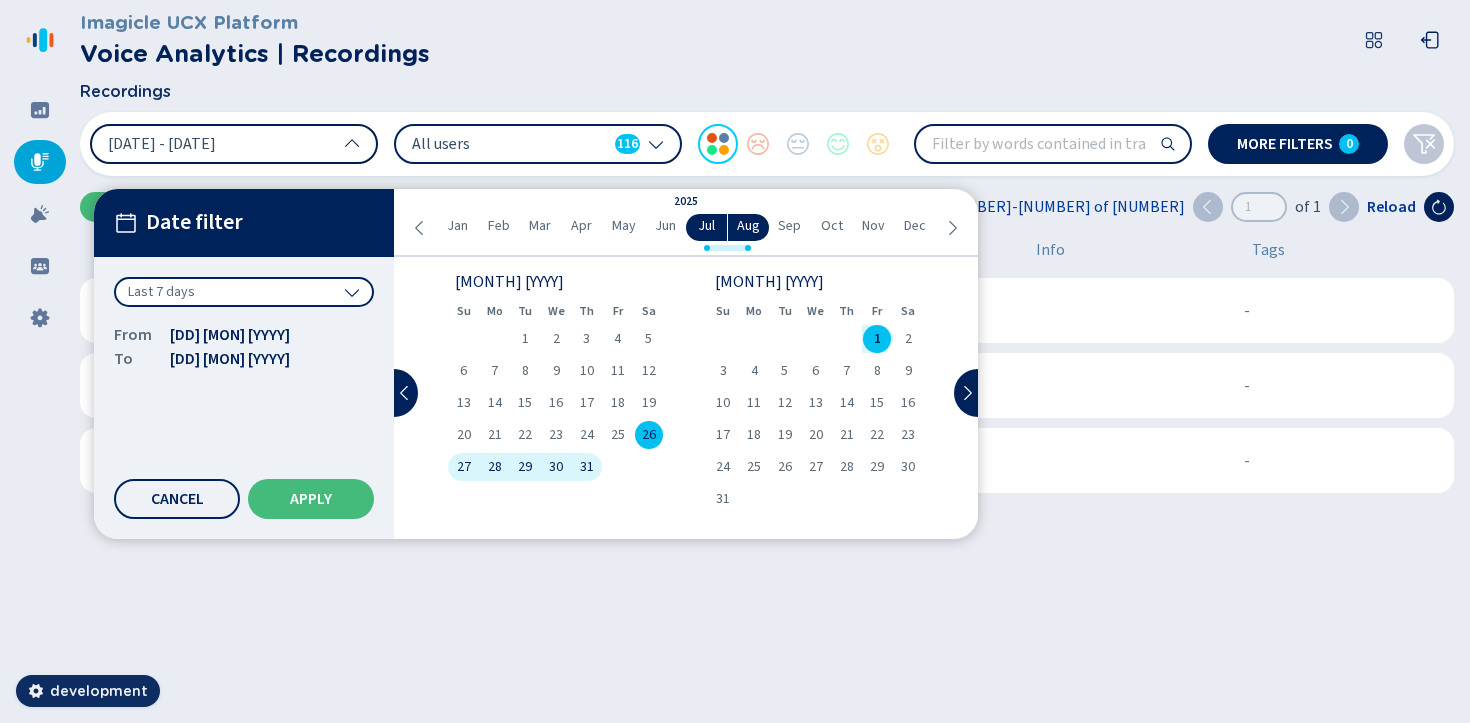 click on "Last 7 days" at bounding box center [244, 300] 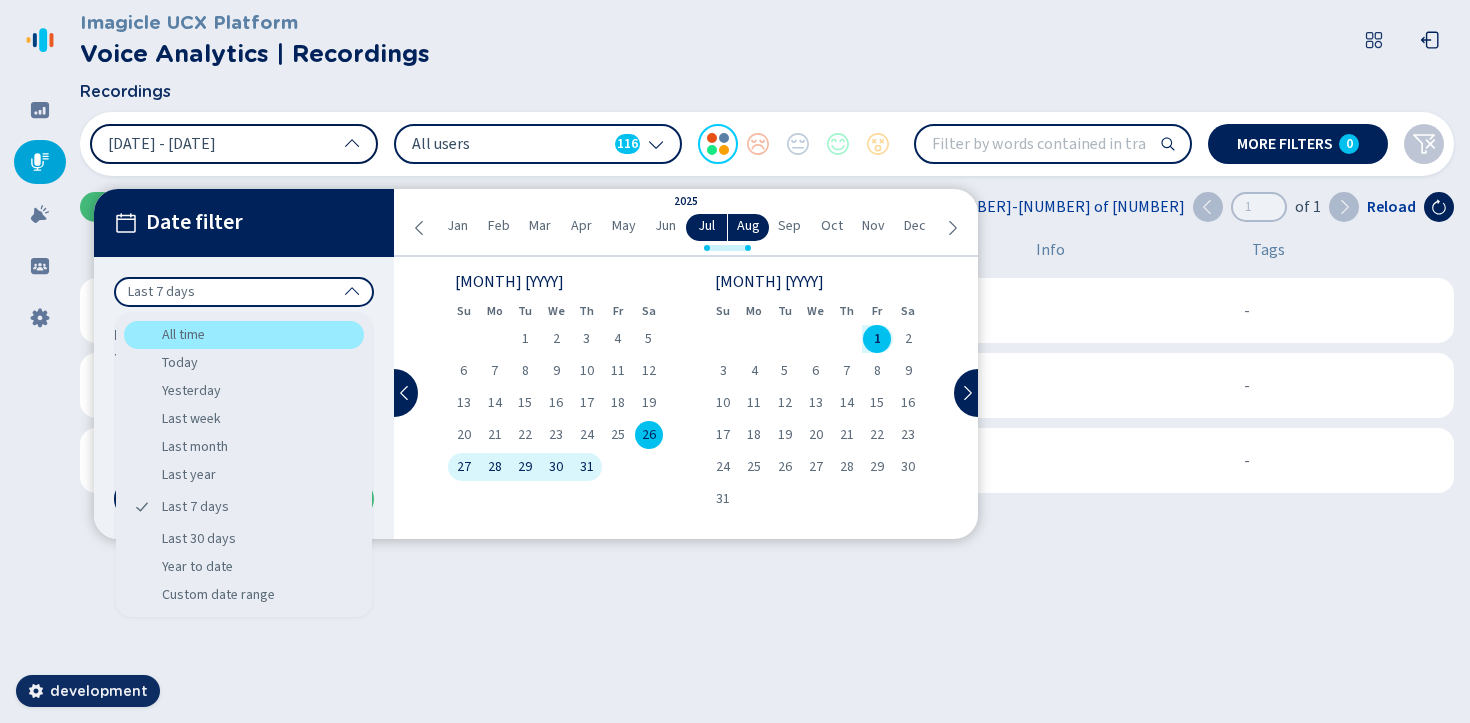 click on "All time" at bounding box center [244, 335] 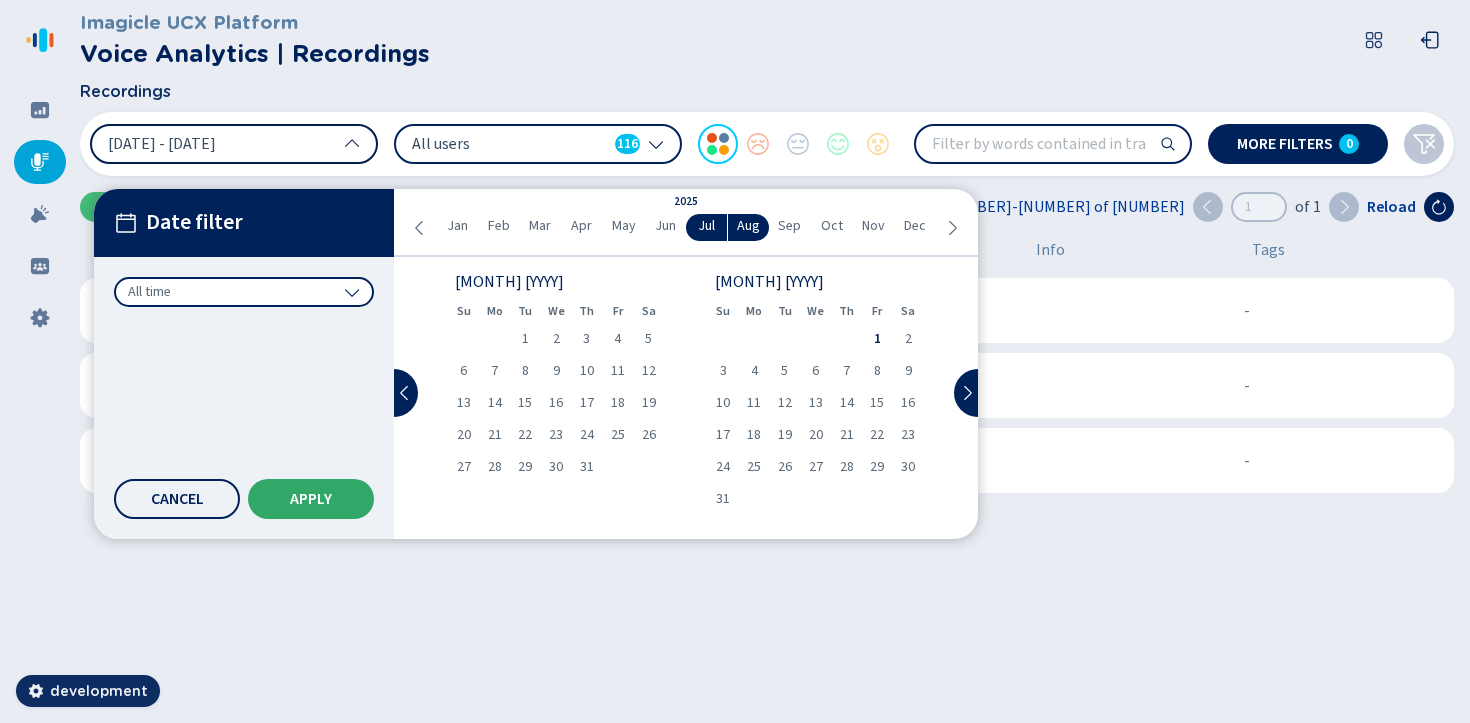 click on "Apply" at bounding box center [311, 499] 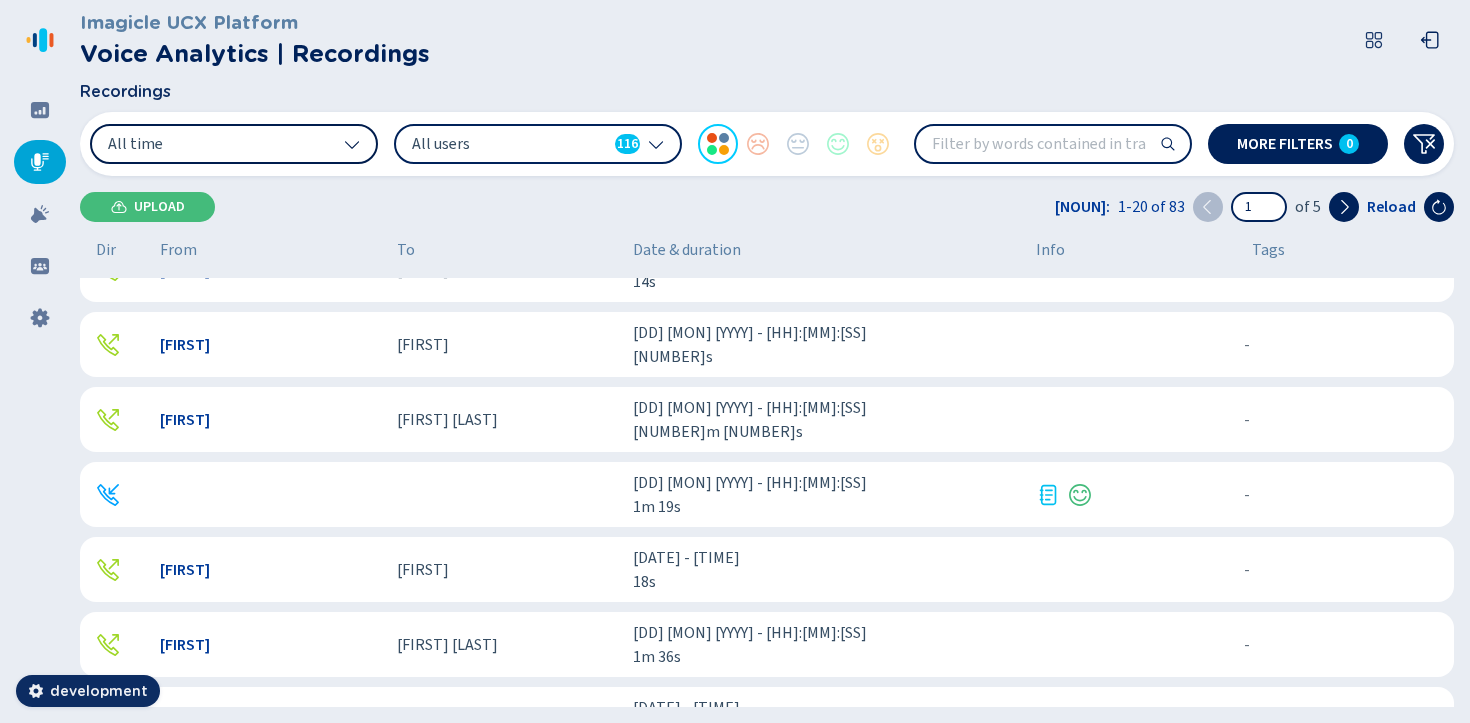 scroll, scrollTop: 1018, scrollLeft: 0, axis: vertical 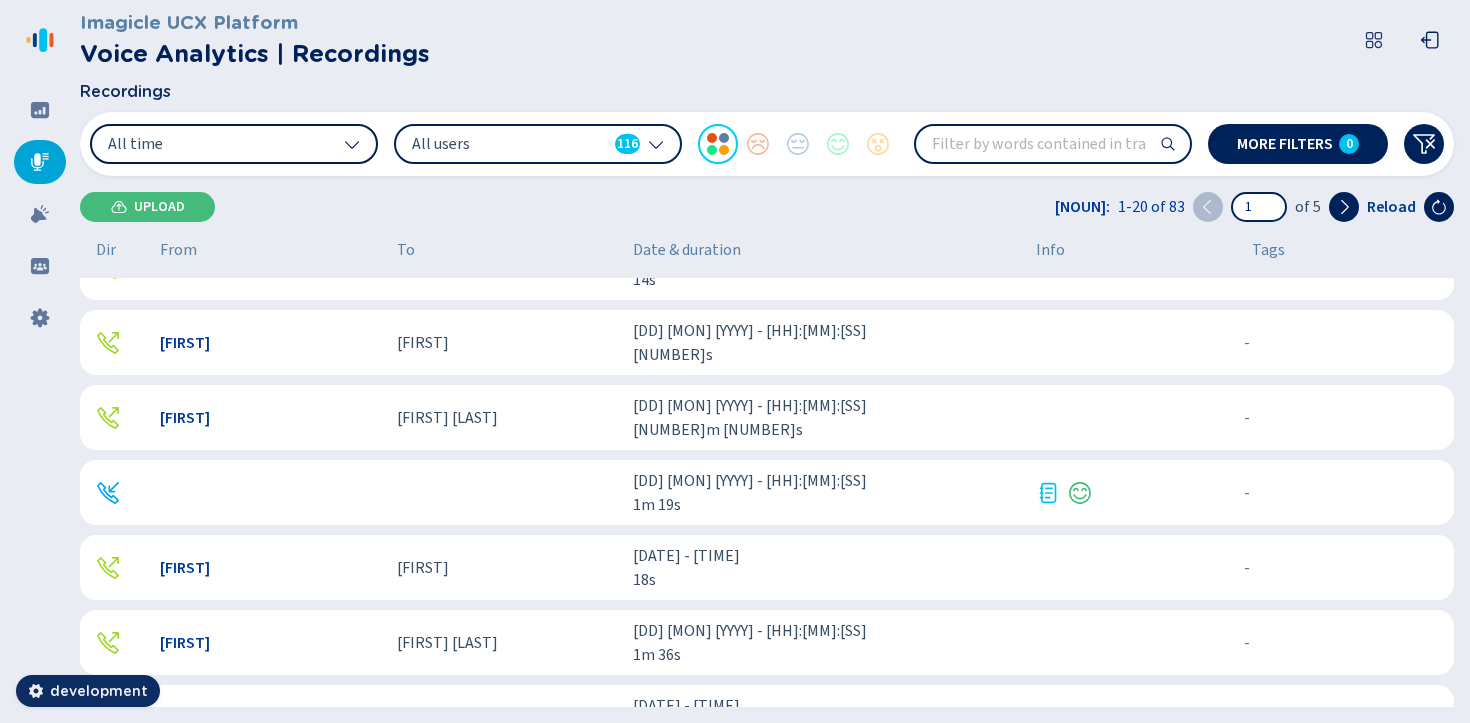 click on "1m
19s" at bounding box center [826, 505] 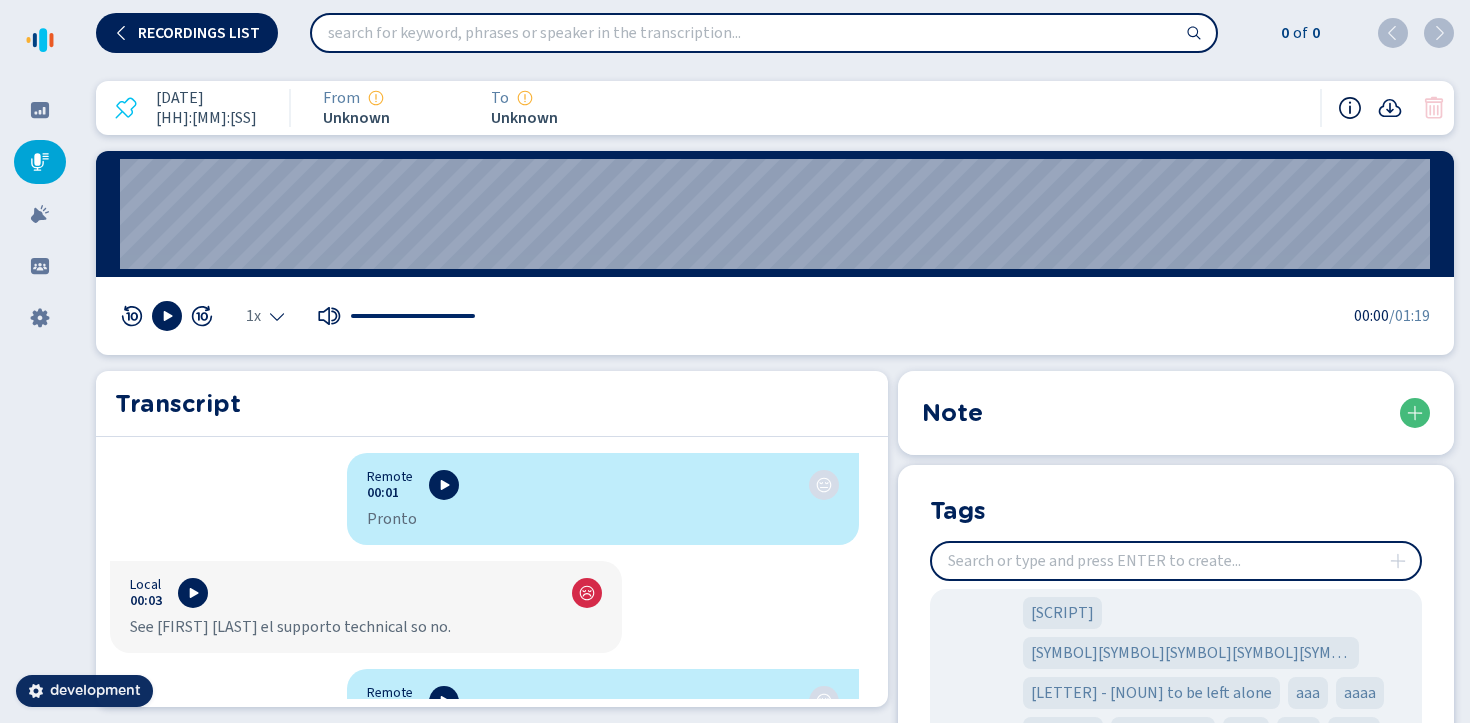 click 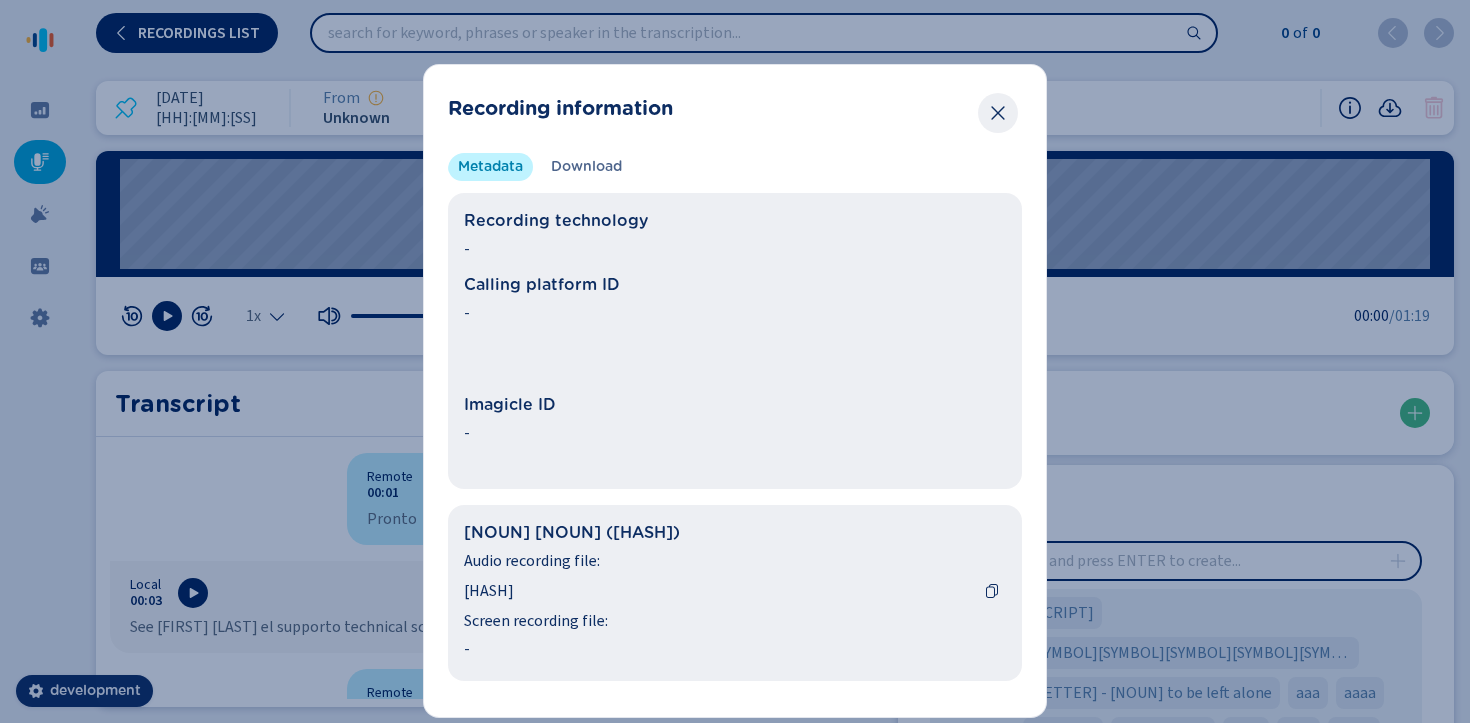 click at bounding box center (998, 113) 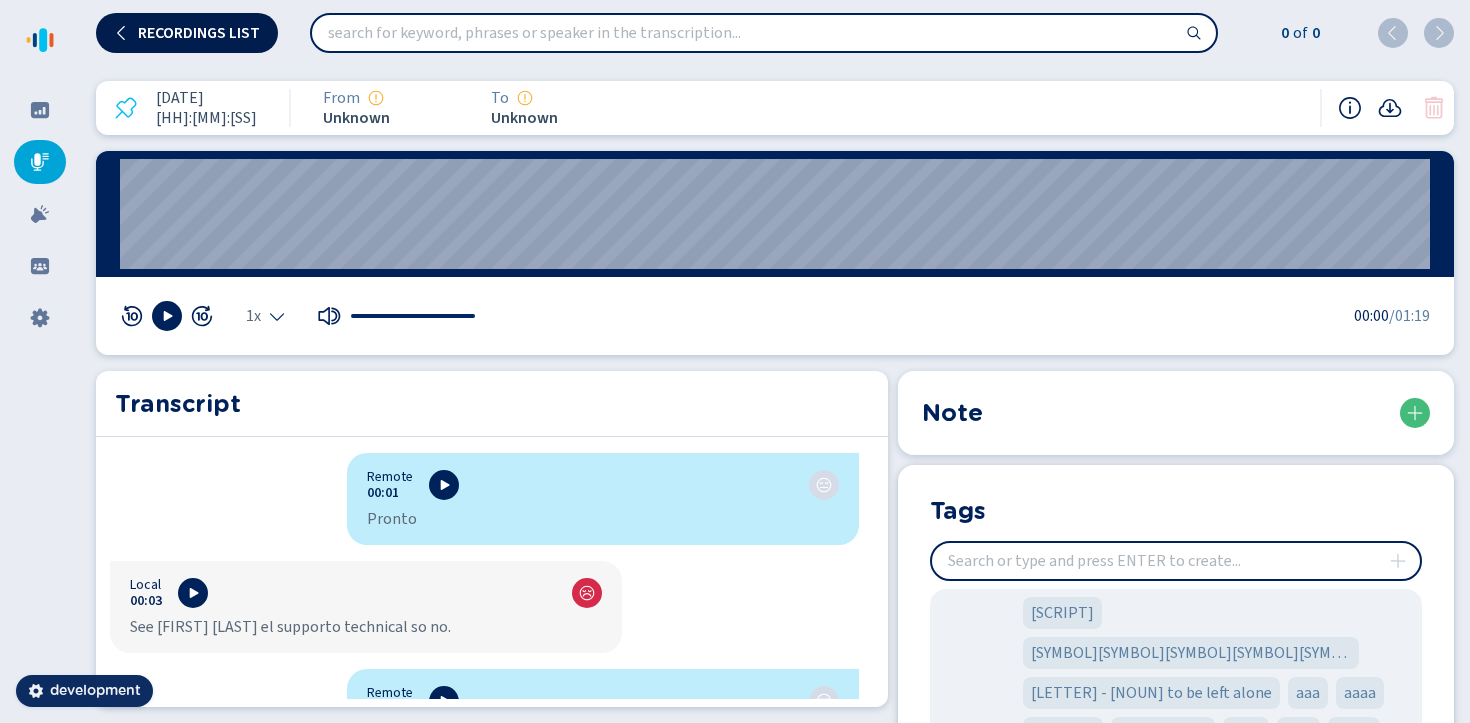 click on "Recordings list" at bounding box center [187, 33] 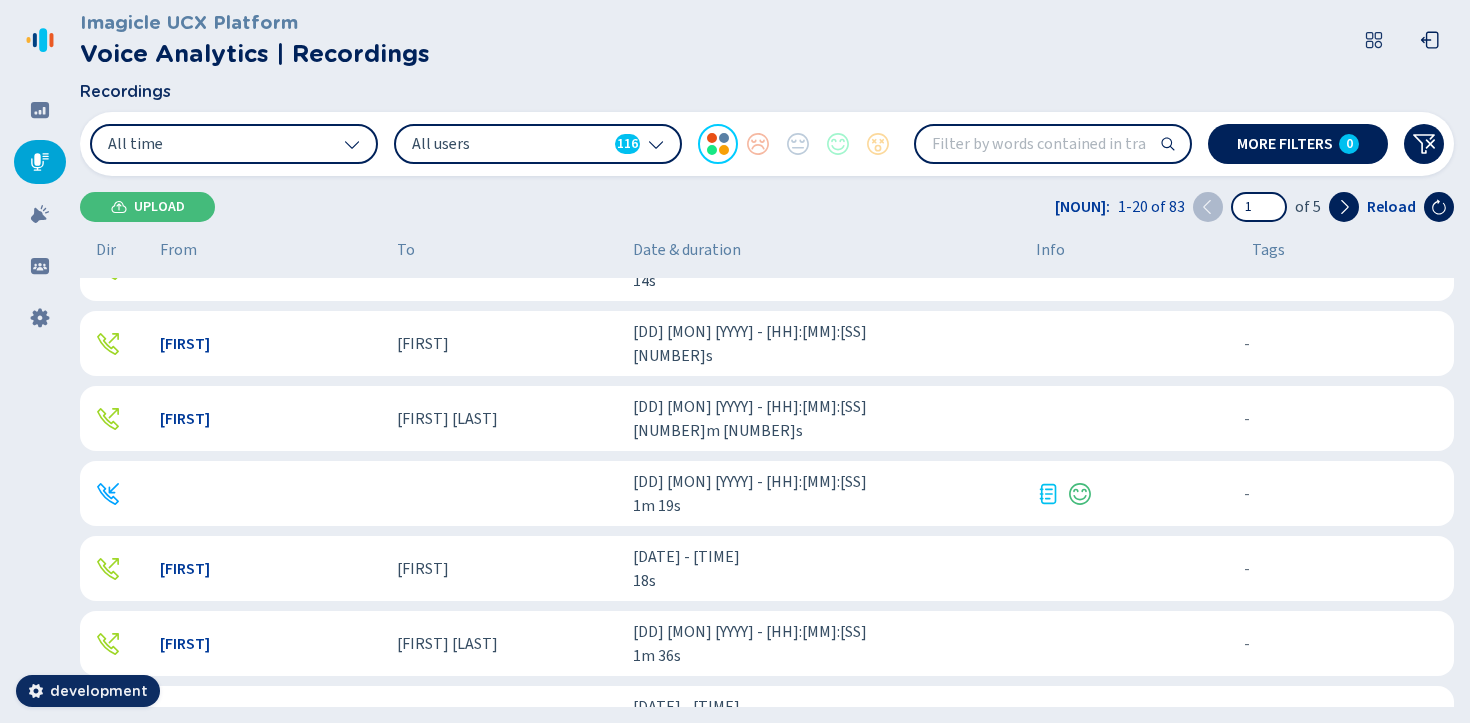 scroll, scrollTop: 1018, scrollLeft: 0, axis: vertical 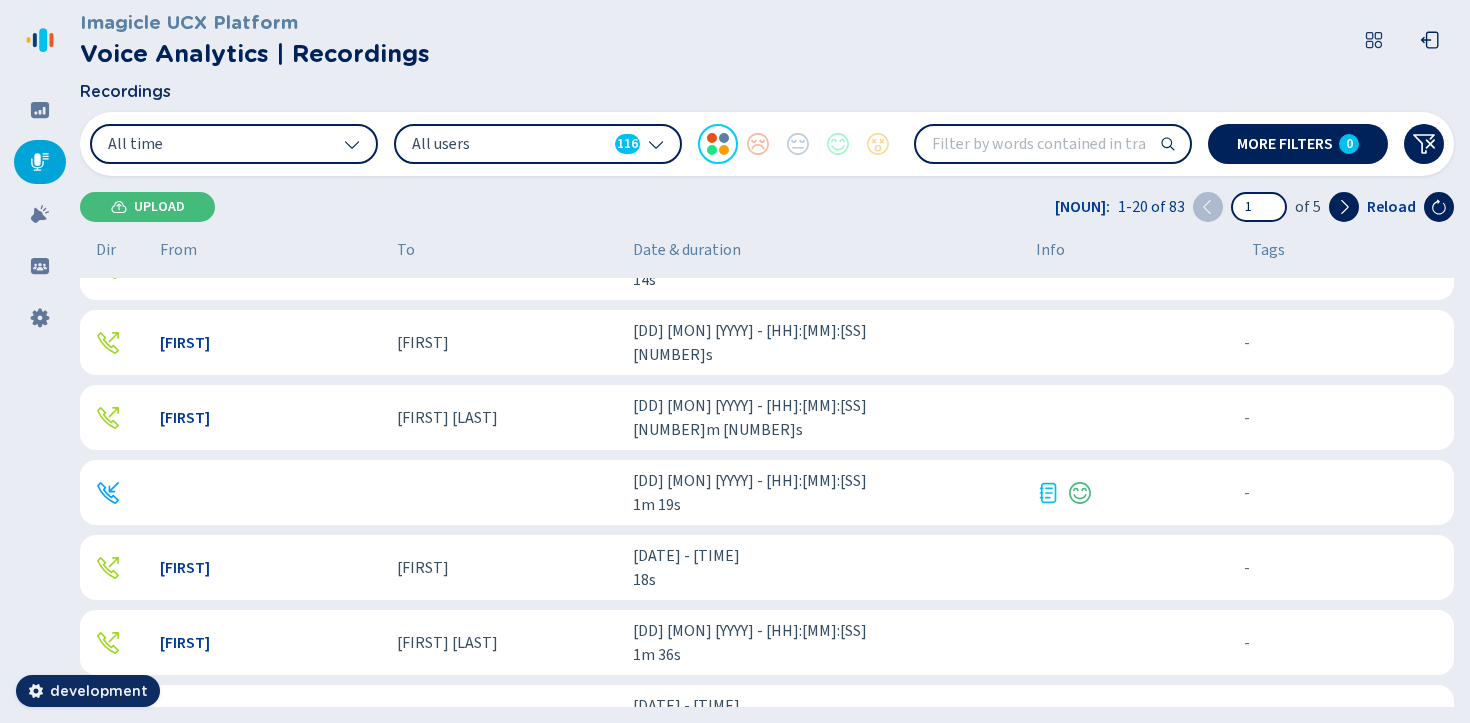 click on "[FIRST] [LAST]" at bounding box center [507, 643] 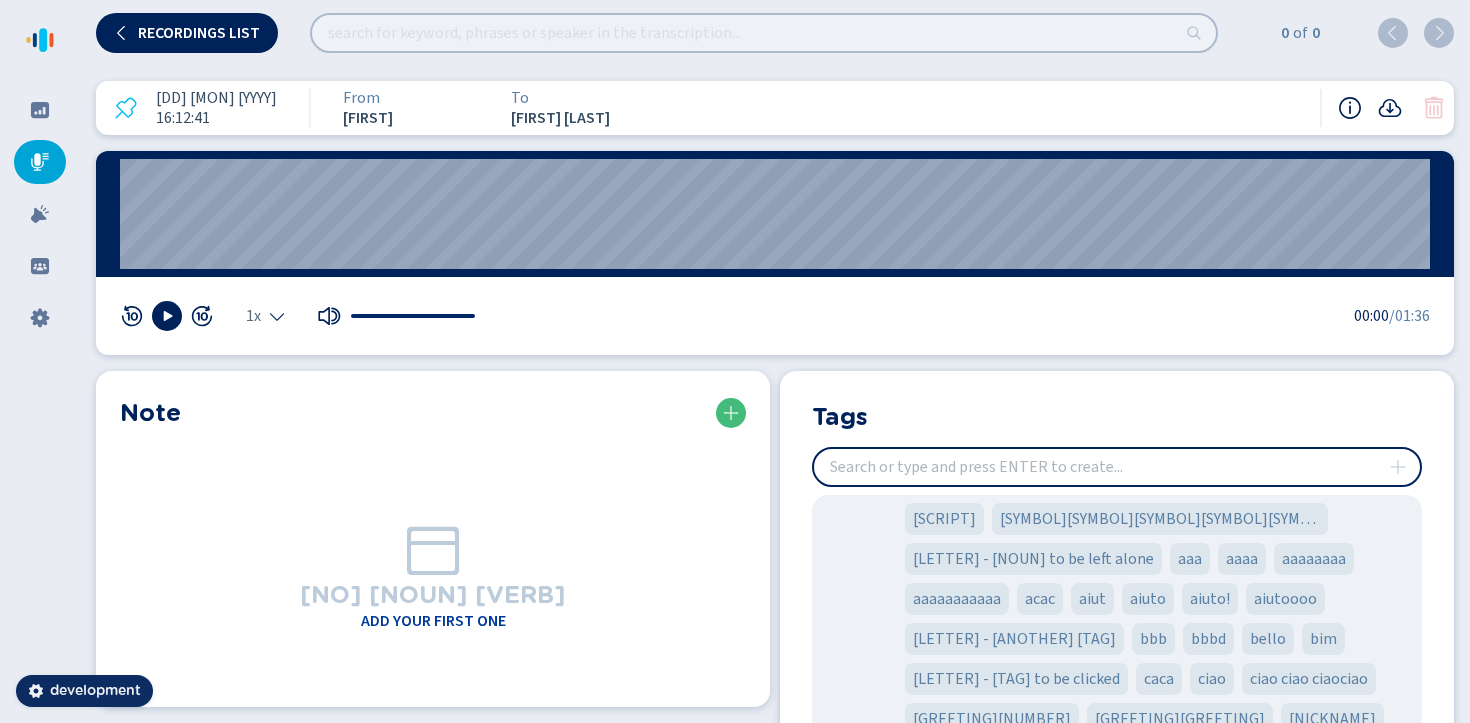 click 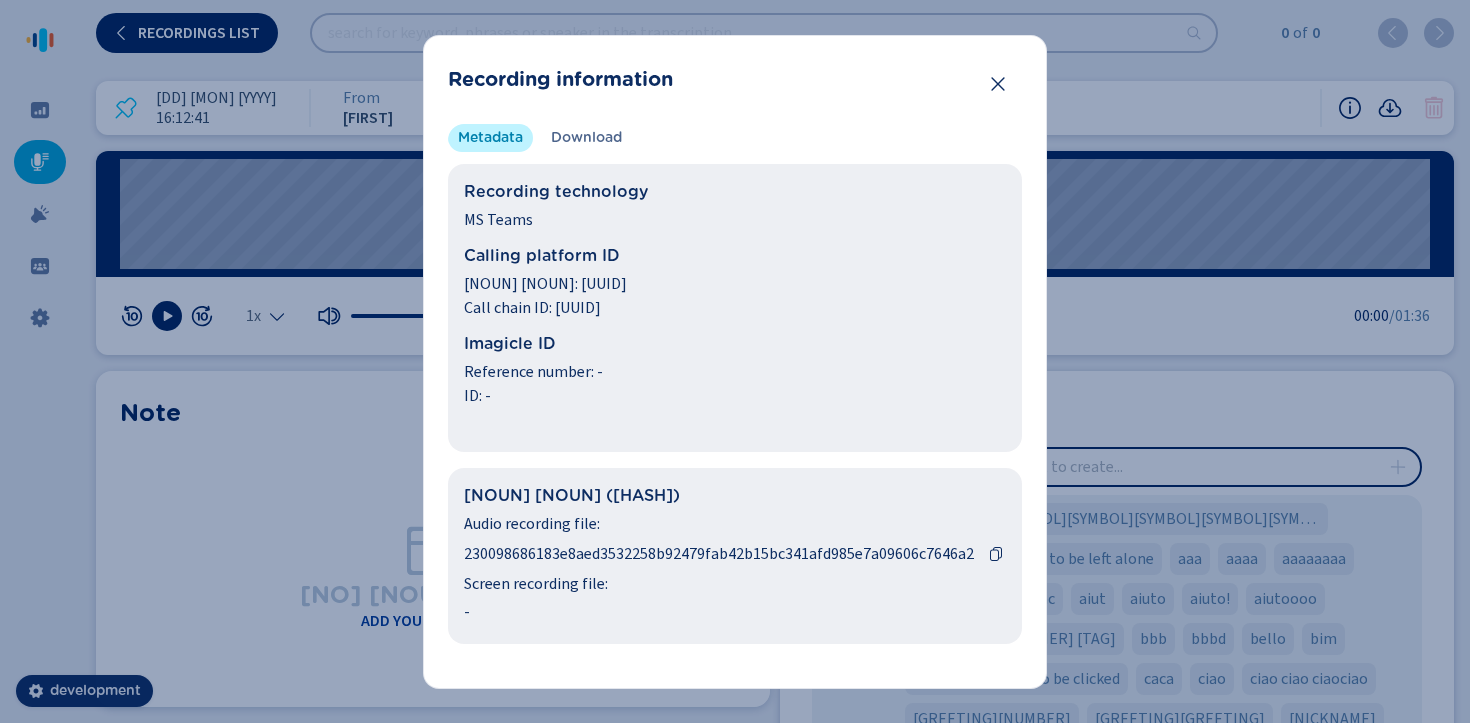 scroll, scrollTop: 59, scrollLeft: 0, axis: vertical 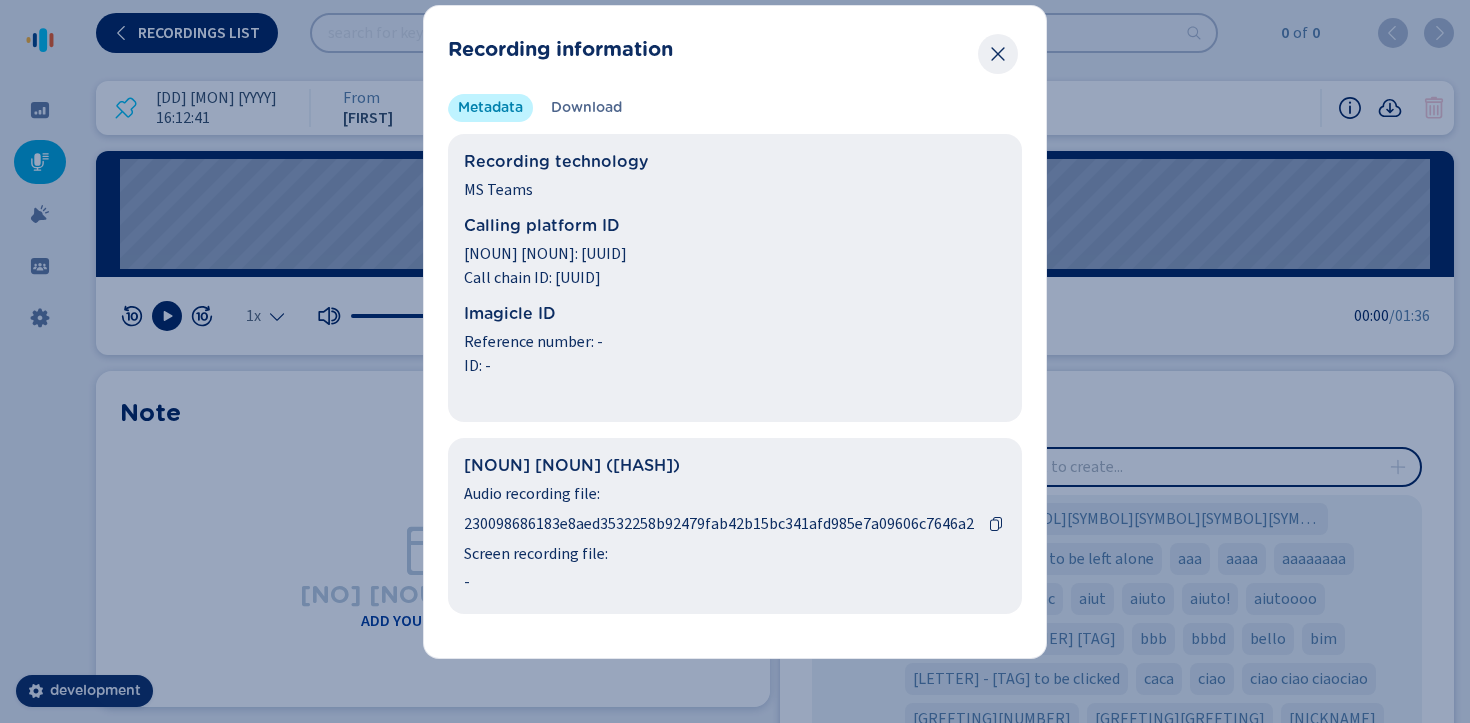drag, startPoint x: 999, startPoint y: 24, endPoint x: 994, endPoint y: 35, distance: 12.083046 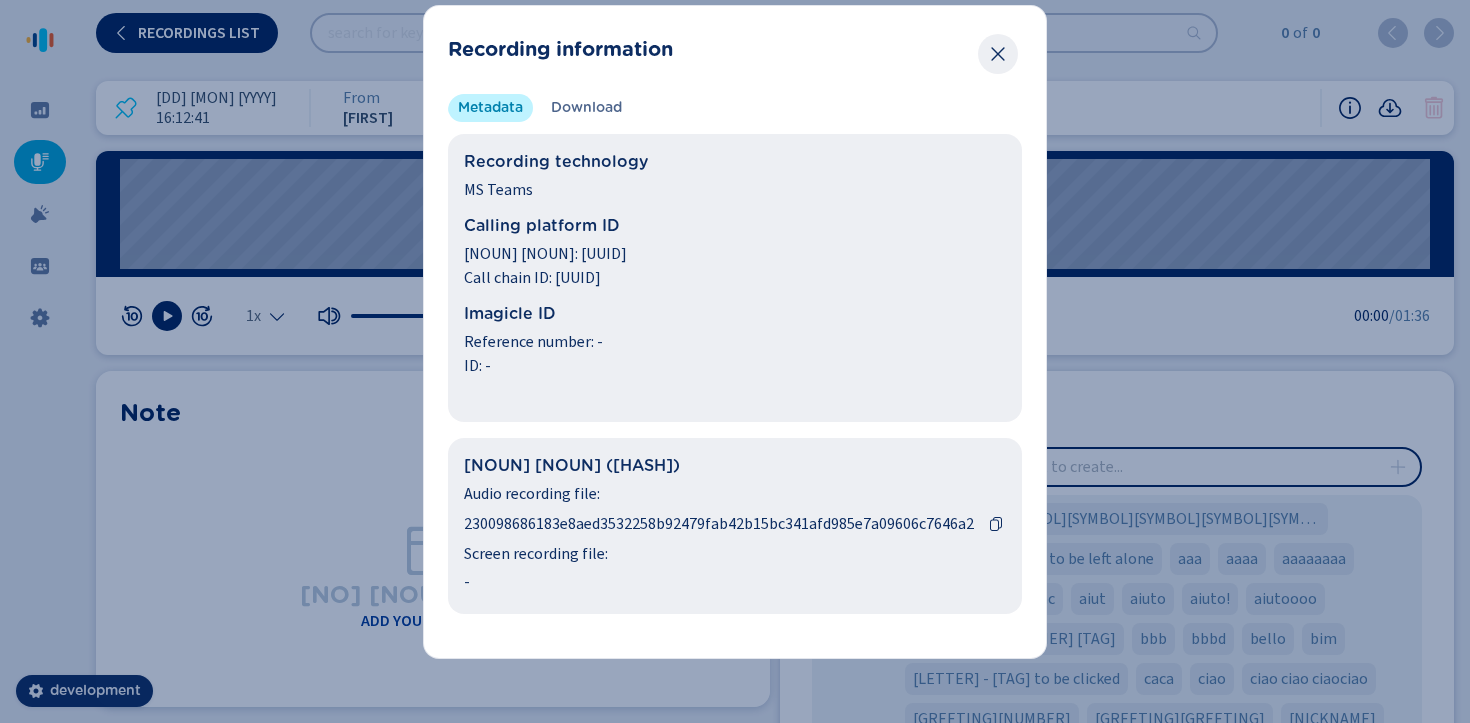 click 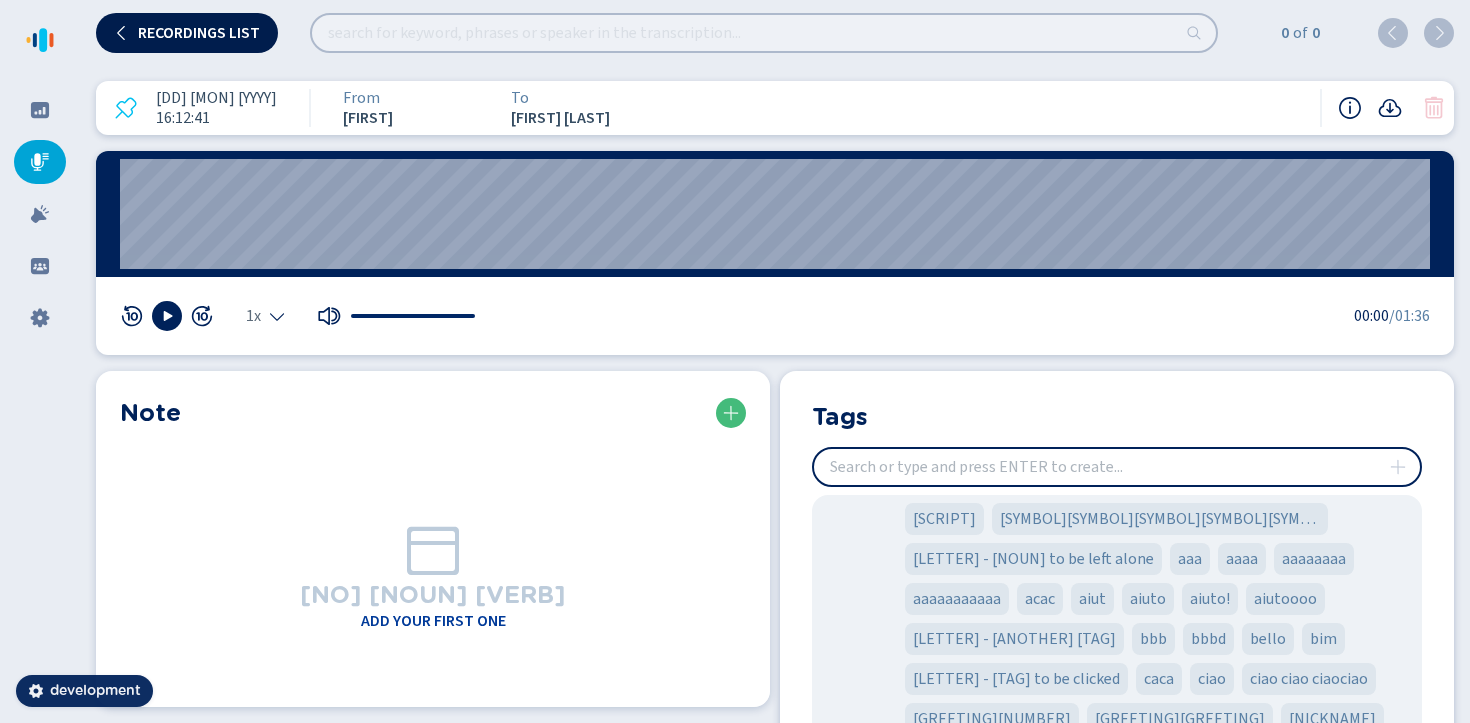 click on "Recordings list" at bounding box center [187, 33] 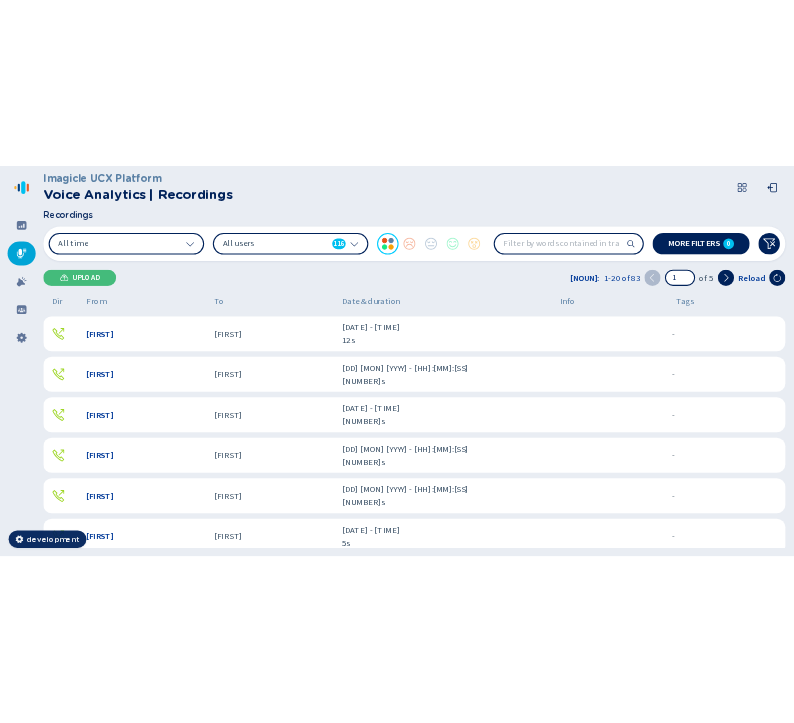 scroll, scrollTop: 1018, scrollLeft: 0, axis: vertical 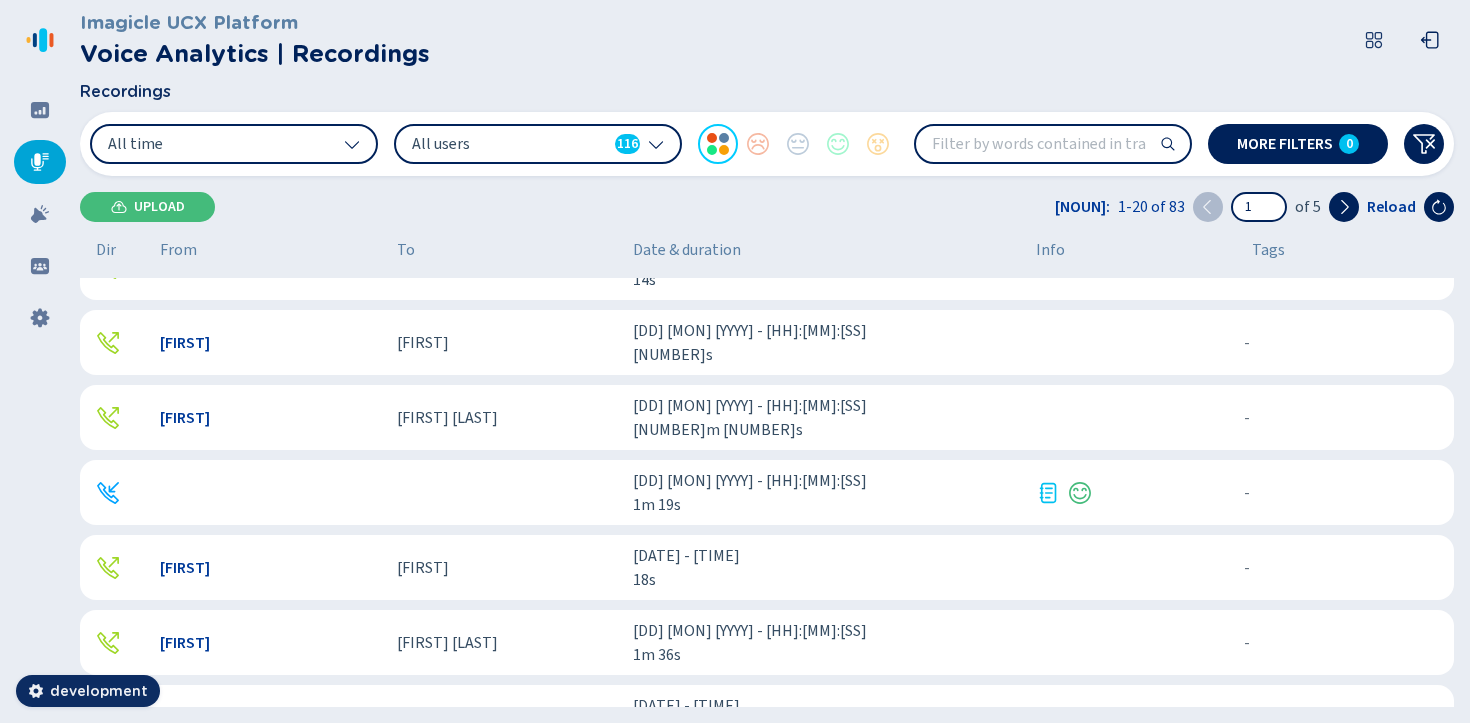 click on "1m
19s" at bounding box center [826, 505] 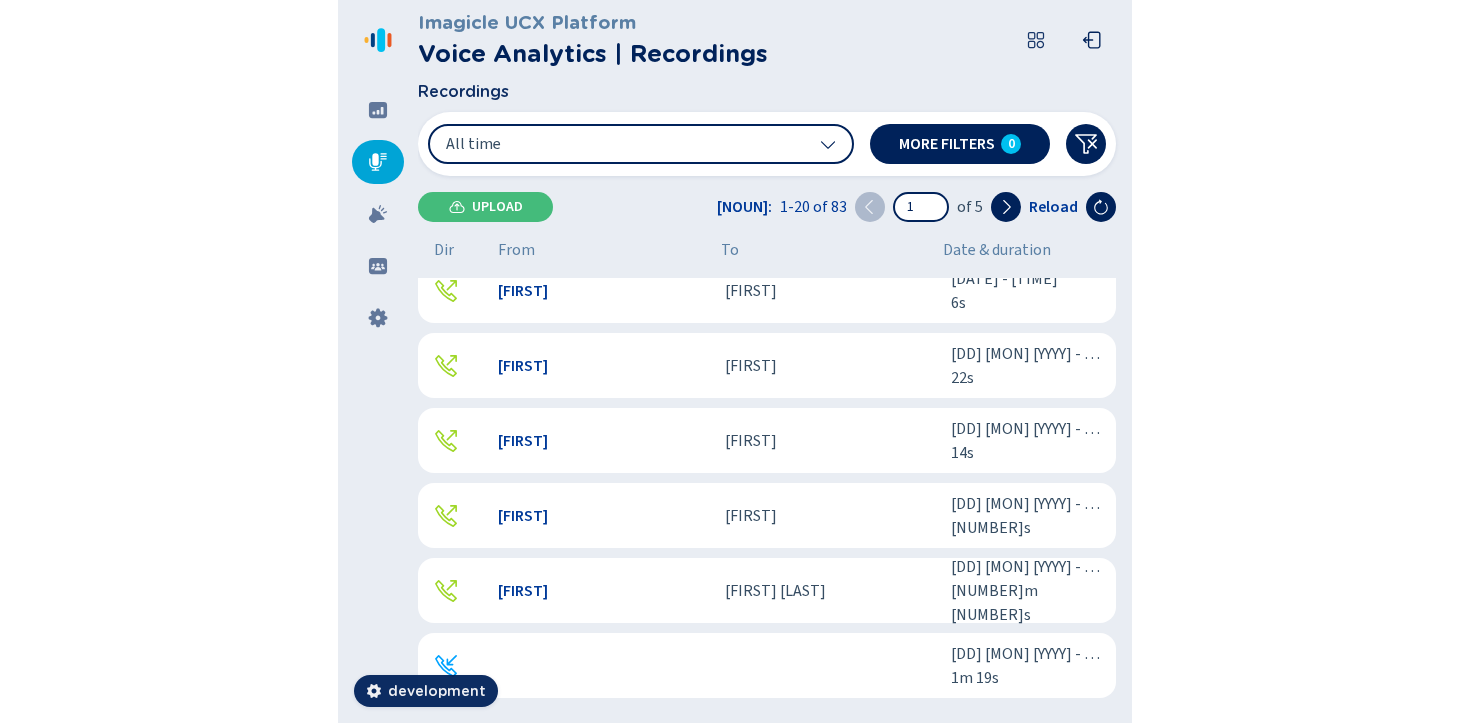scroll, scrollTop: 1018, scrollLeft: 0, axis: vertical 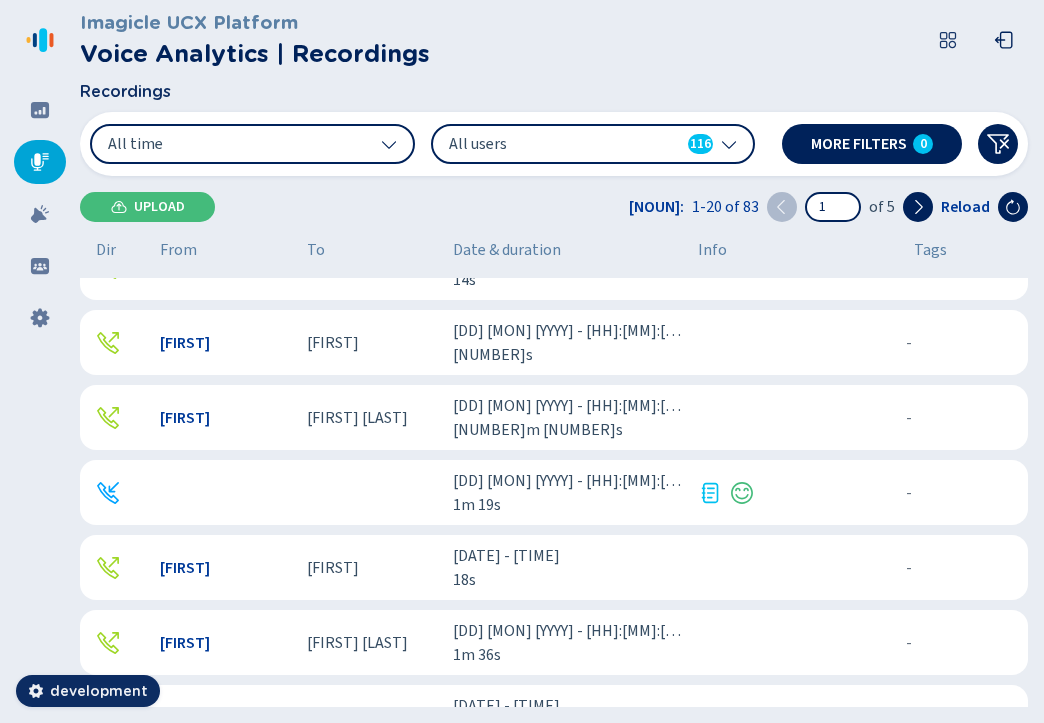 click at bounding box center (790, 493) 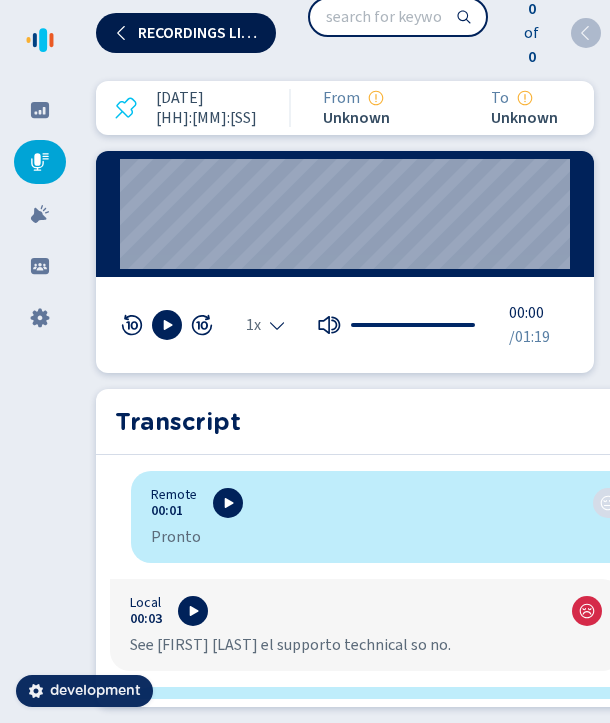 click on "Recordings list" at bounding box center (186, 33) 